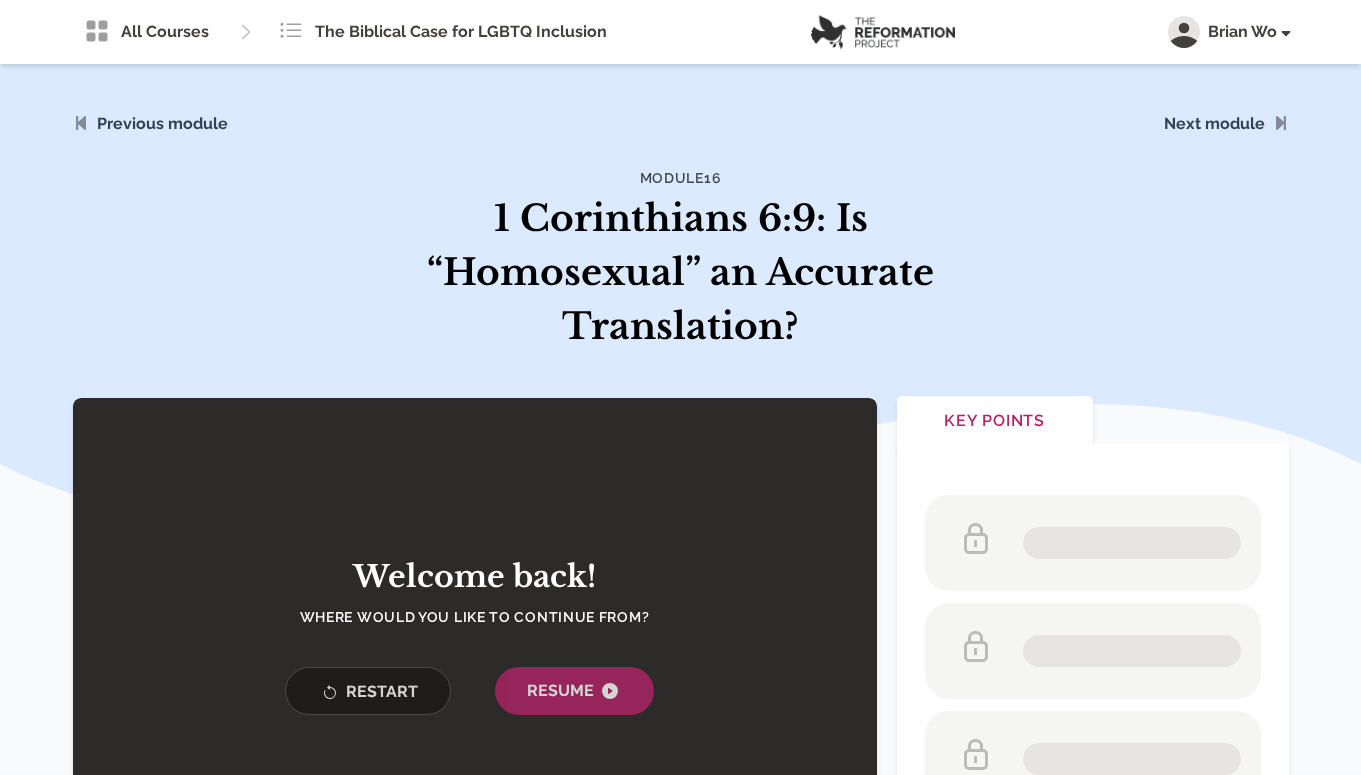 scroll, scrollTop: 249, scrollLeft: 0, axis: vertical 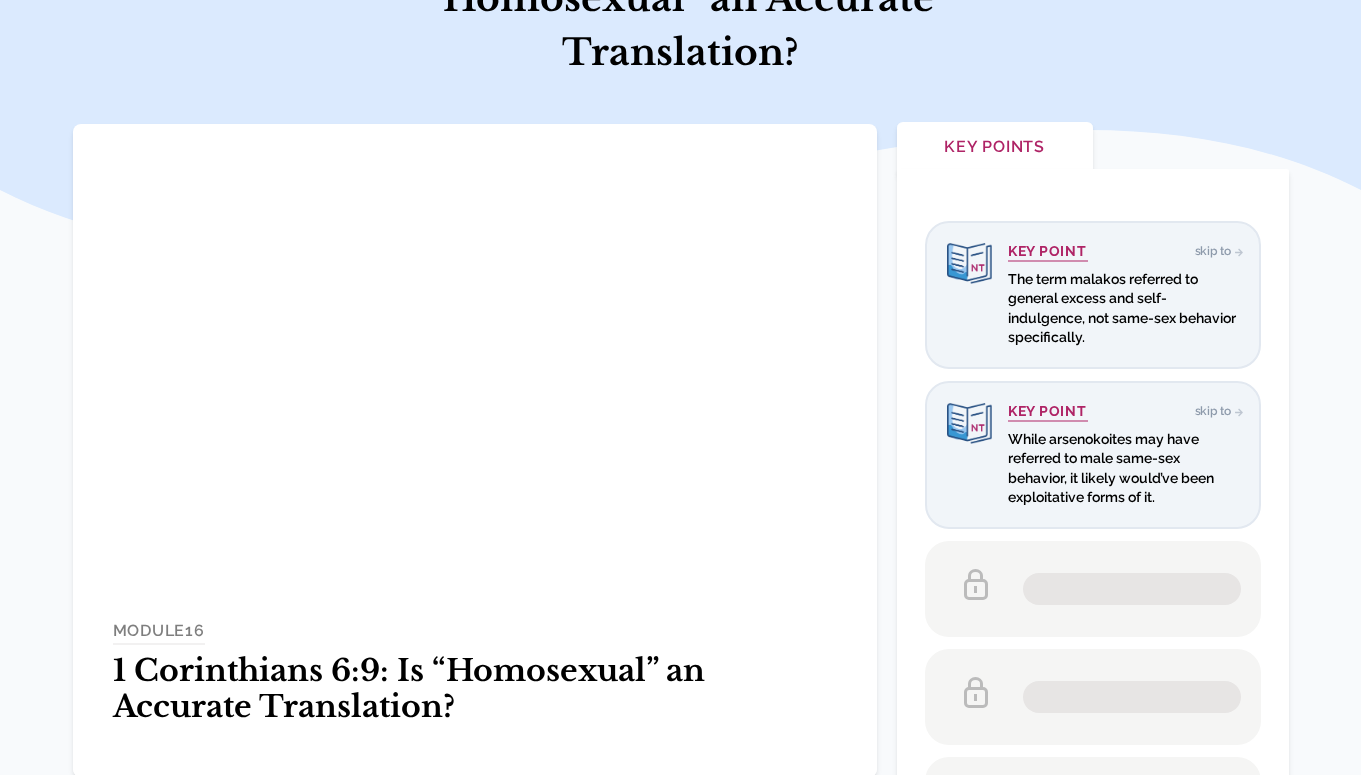 click on "MODULE  16 1 Corinthians 6:9: Is “Homosexual” an Accurate Translation?" at bounding box center (475, 678) 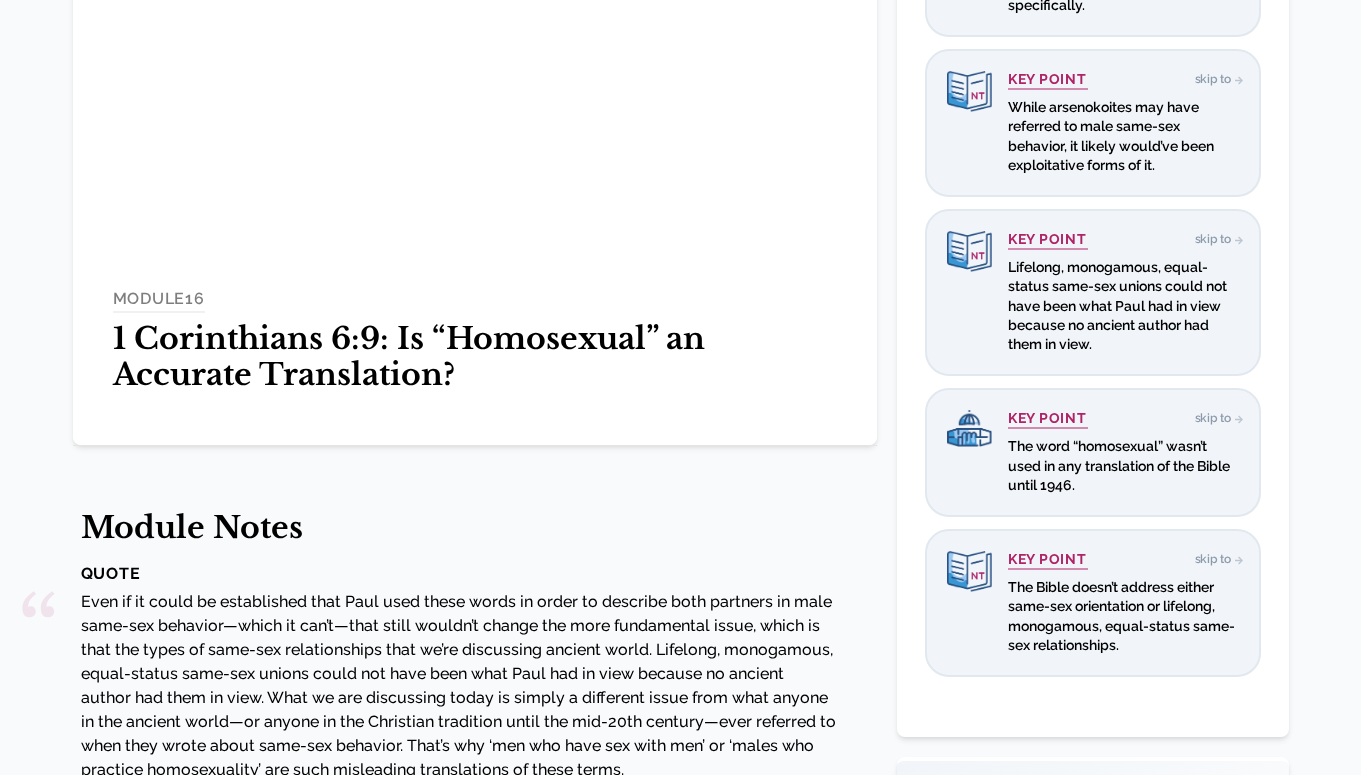 scroll, scrollTop: 1565, scrollLeft: 0, axis: vertical 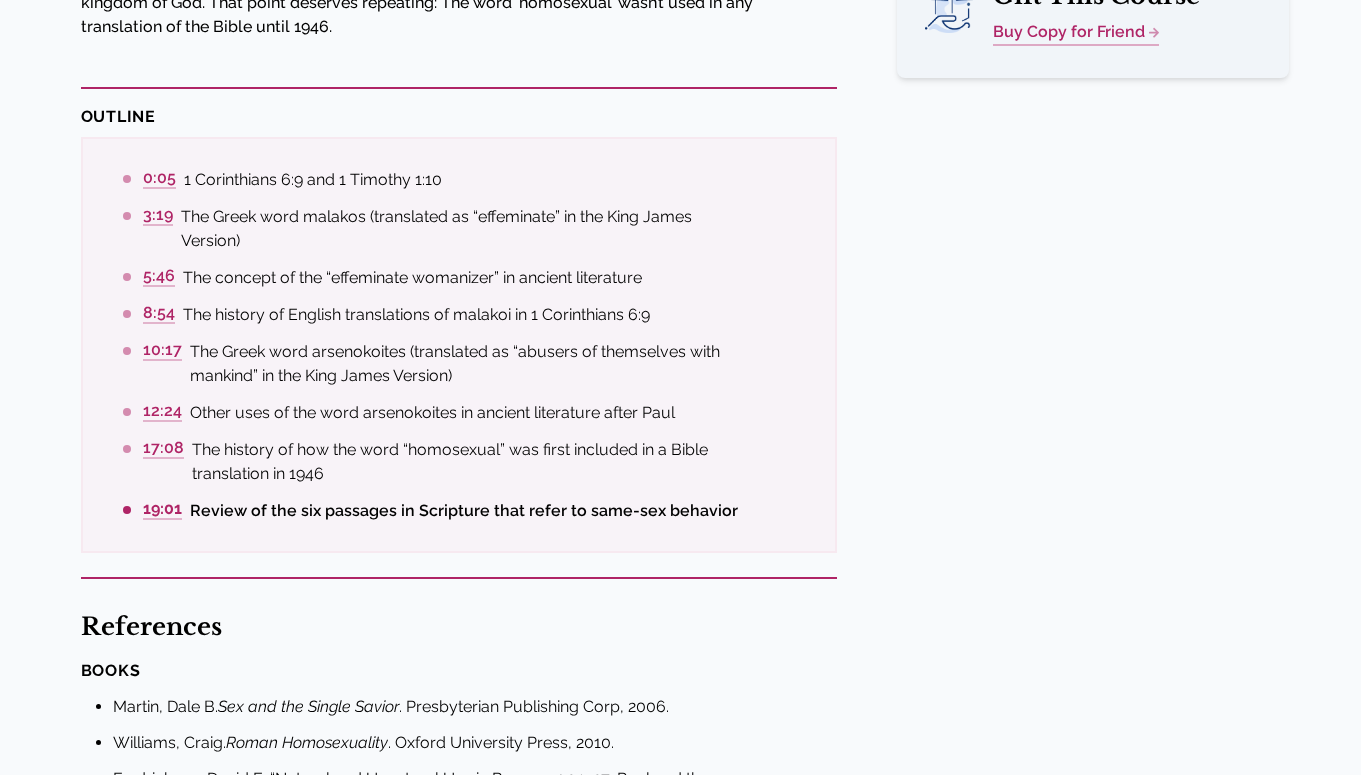 click on "Marriage and Sexual Ethics" at bounding box center (1113, -1427) 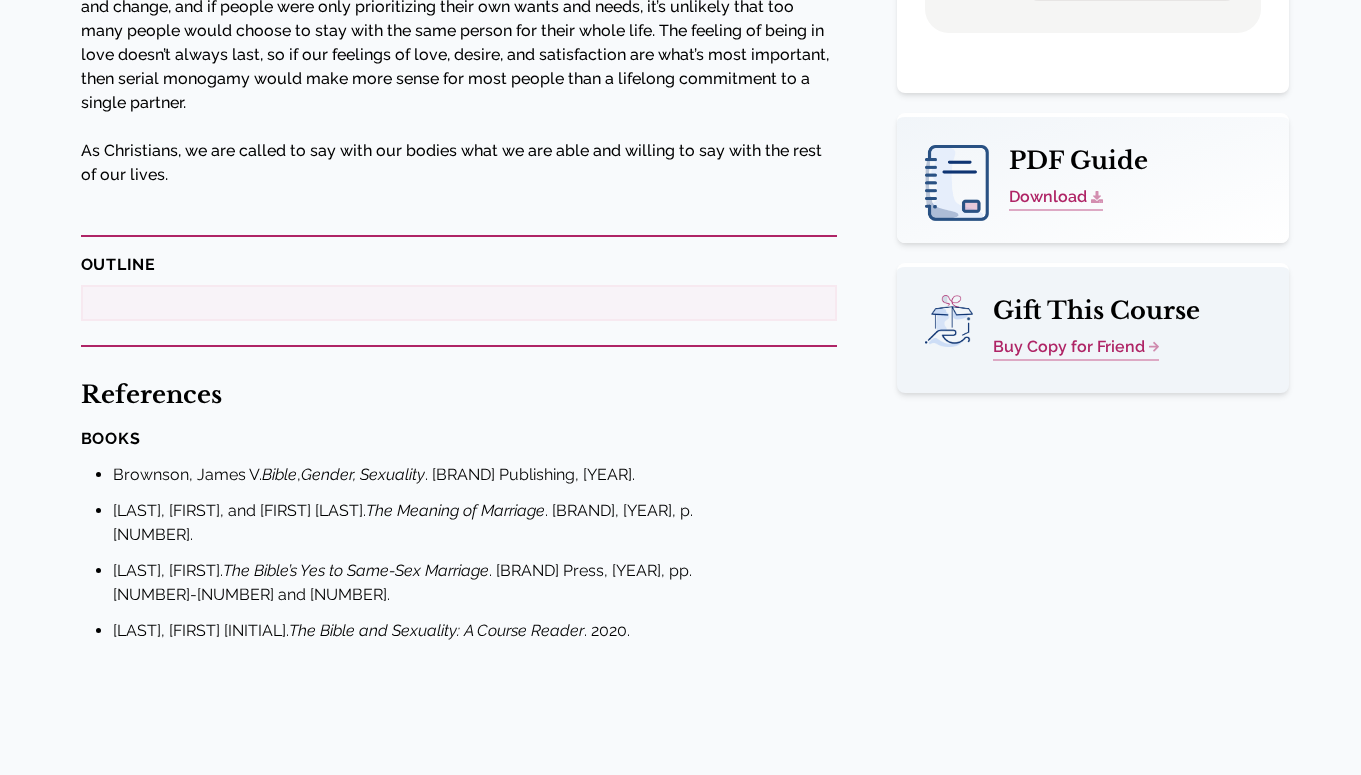 scroll, scrollTop: 0, scrollLeft: 0, axis: both 